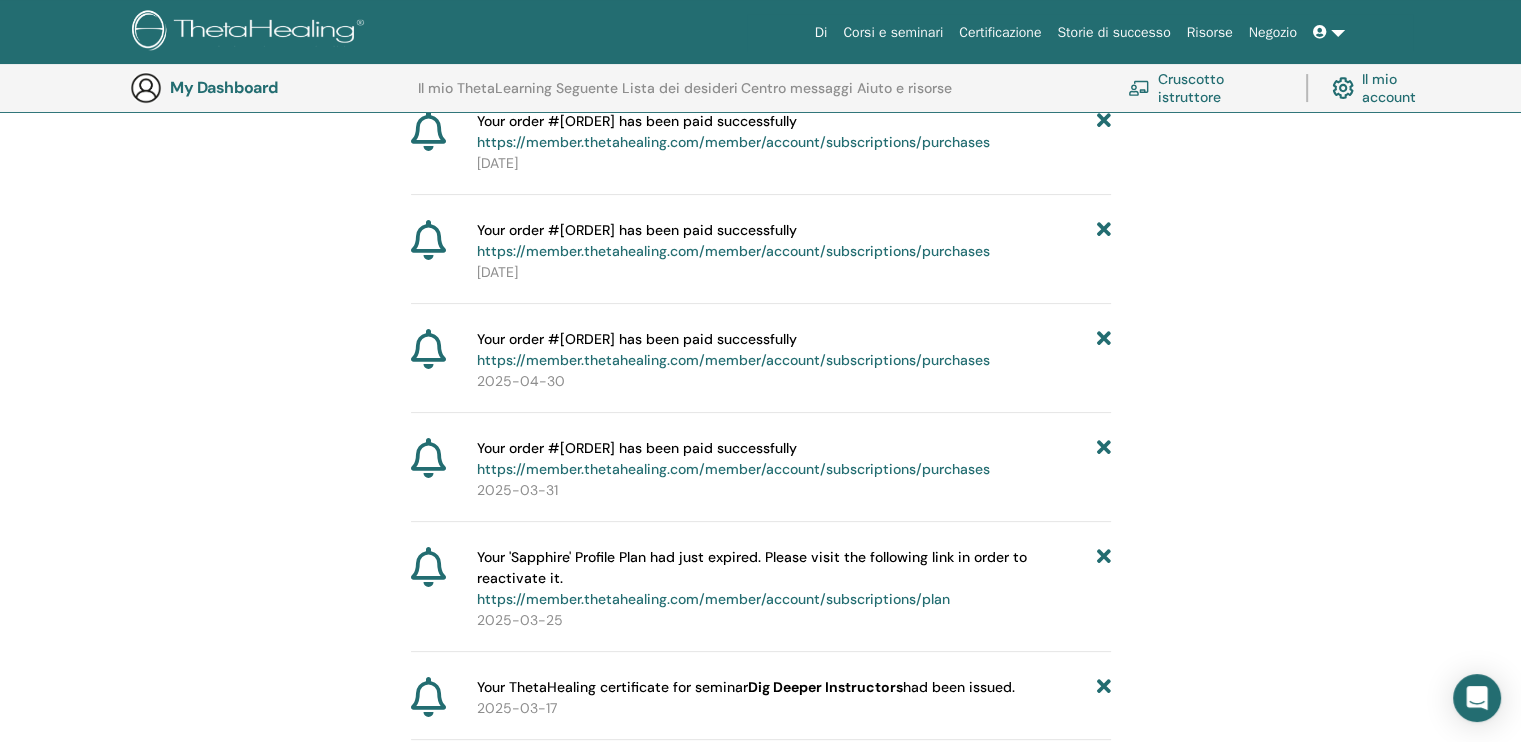 scroll, scrollTop: 0, scrollLeft: 0, axis: both 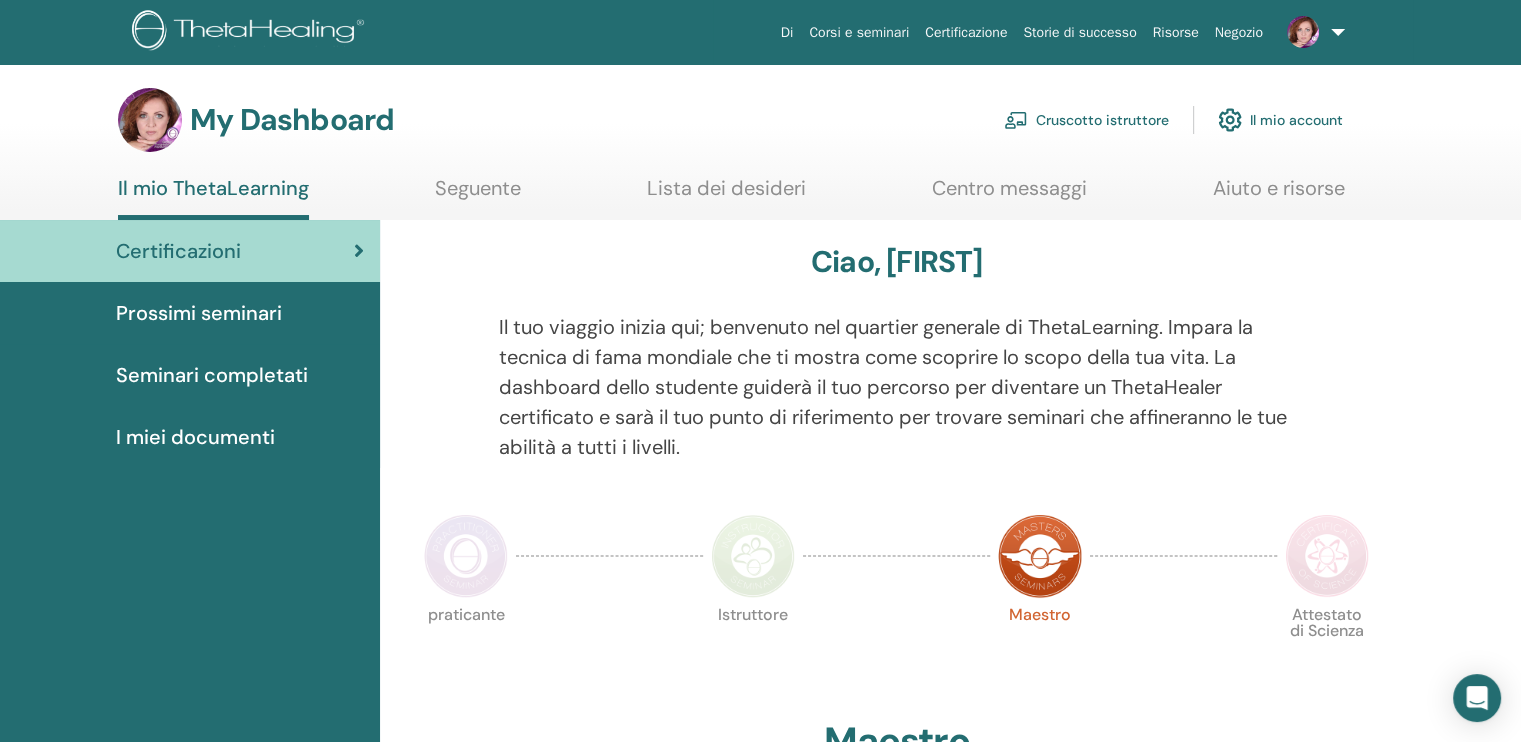 click on "I miei documenti" at bounding box center [195, 437] 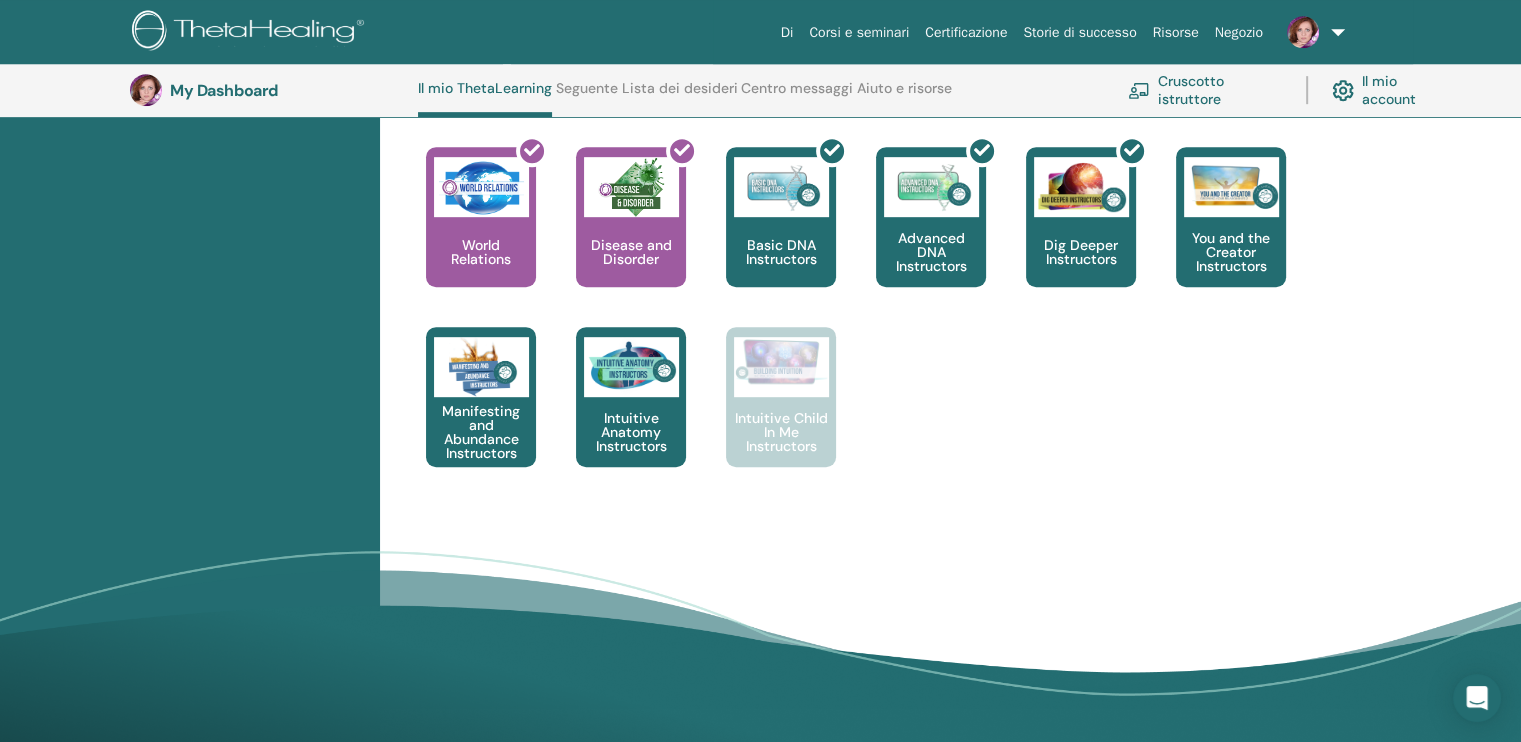 scroll, scrollTop: 1172, scrollLeft: 0, axis: vertical 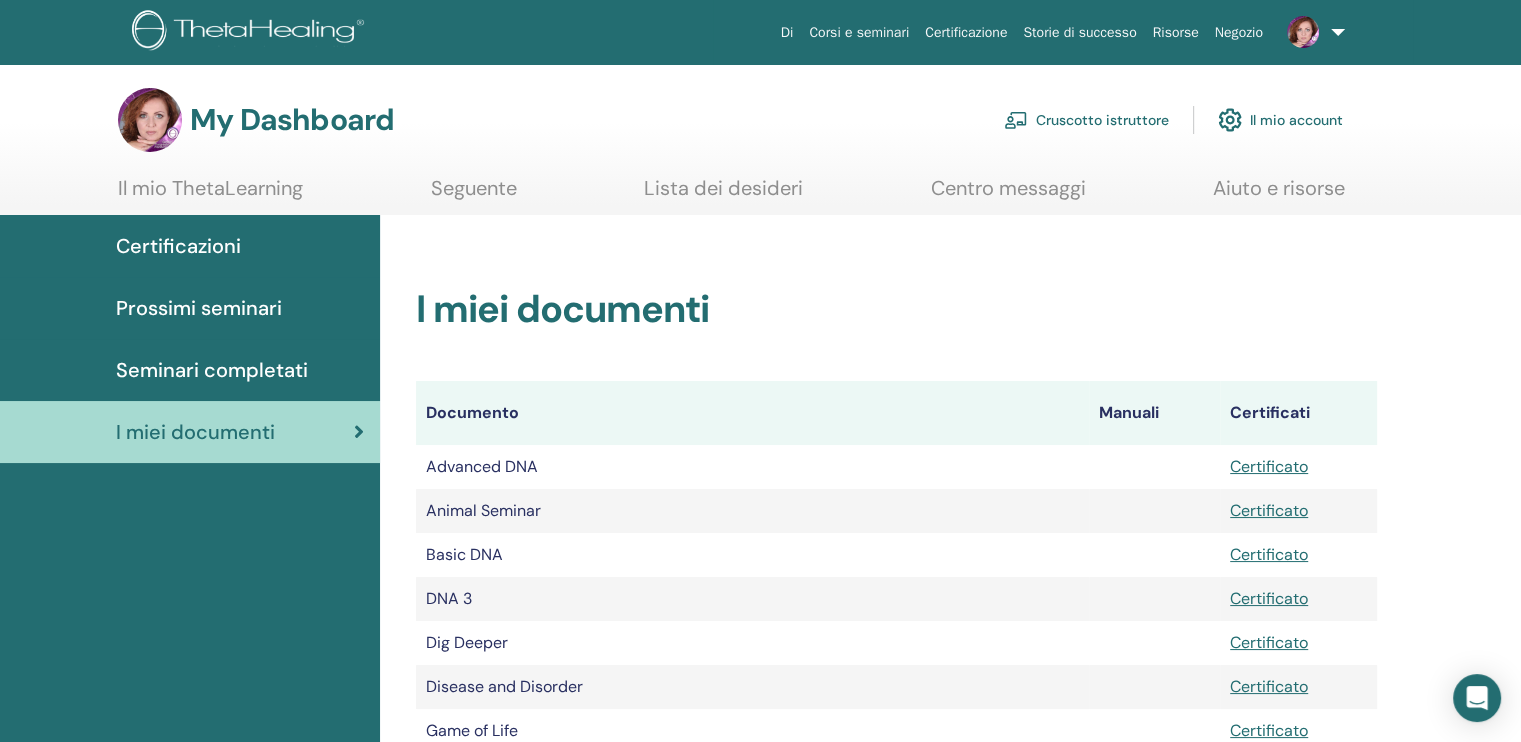 click on "Il mio account" at bounding box center (1280, 120) 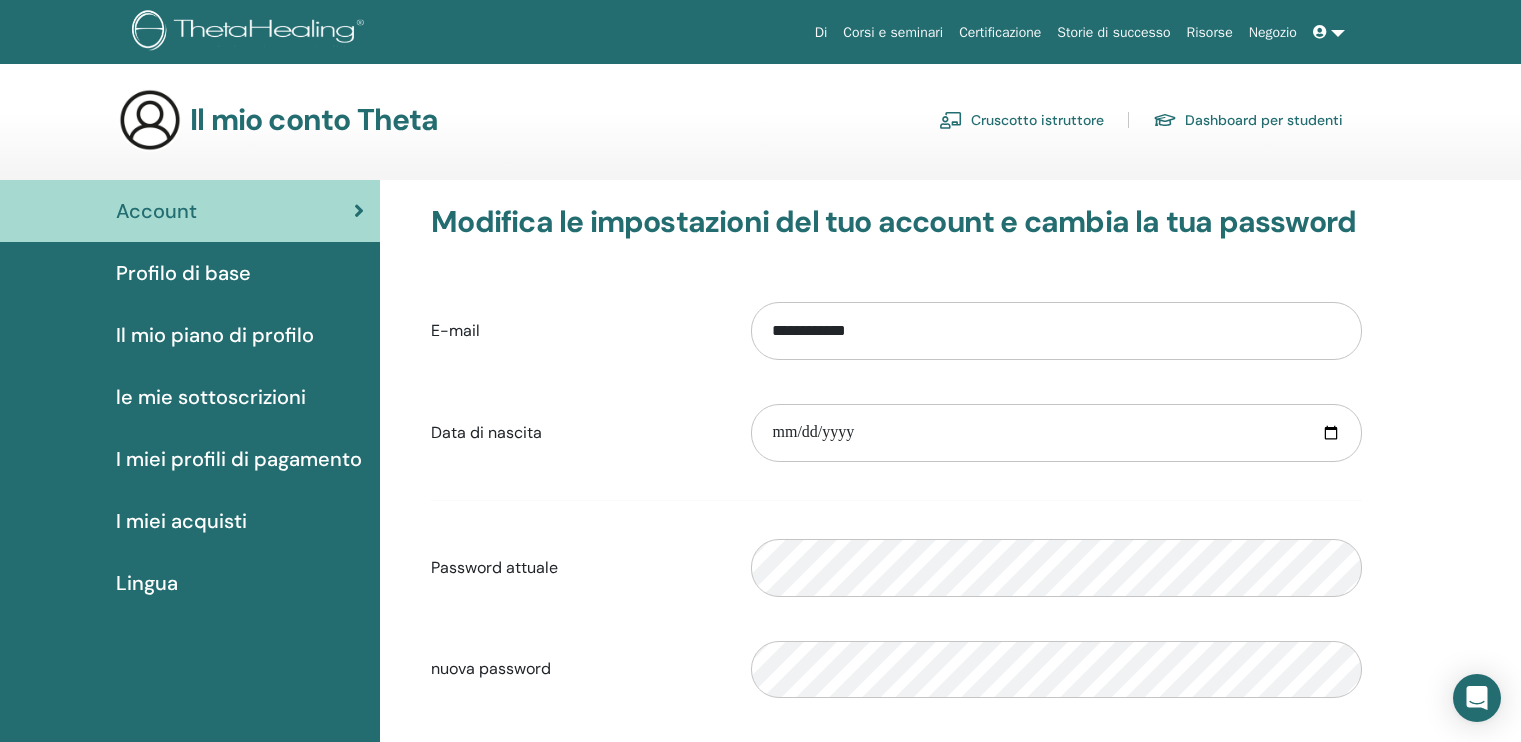scroll, scrollTop: 0, scrollLeft: 0, axis: both 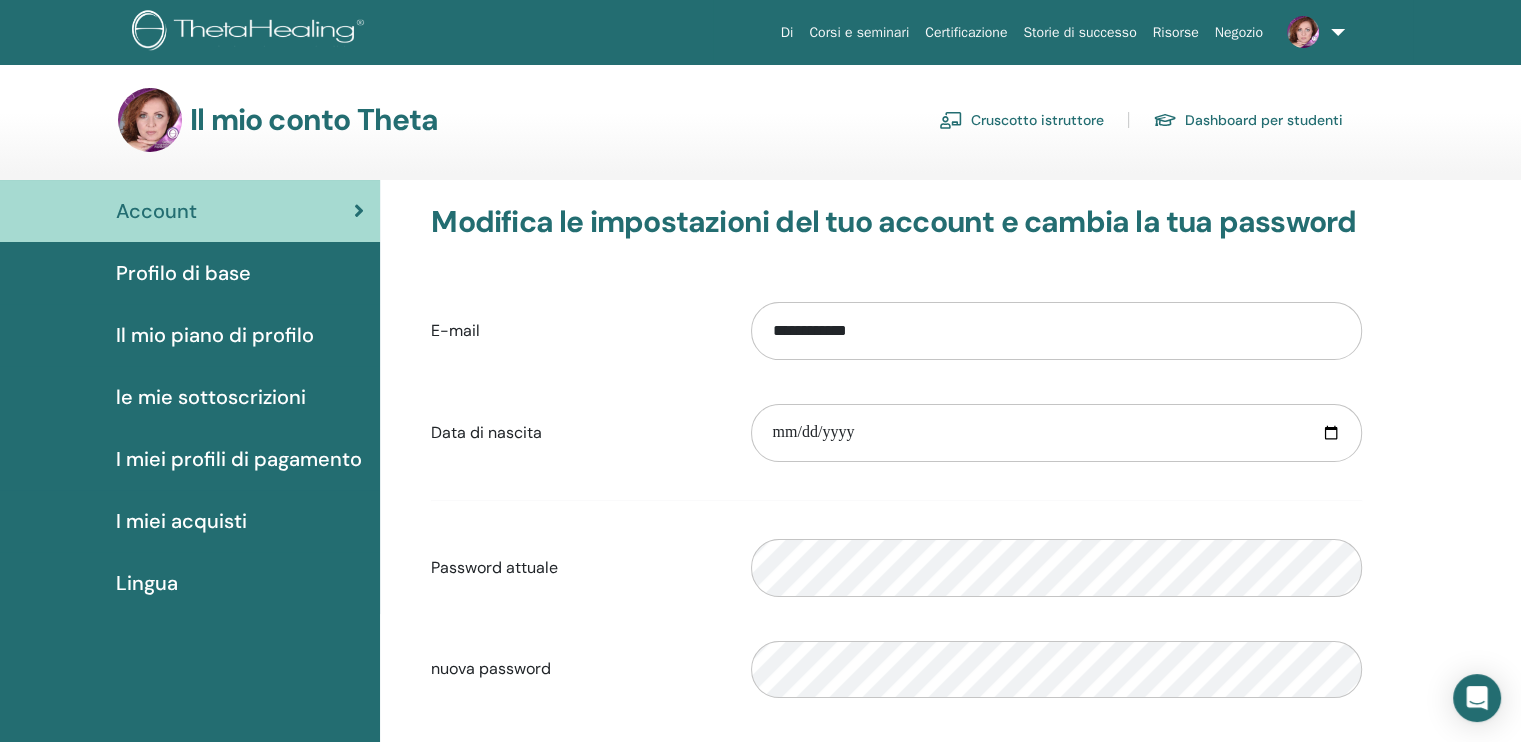 click on "le mie sottoscrizioni" at bounding box center [211, 397] 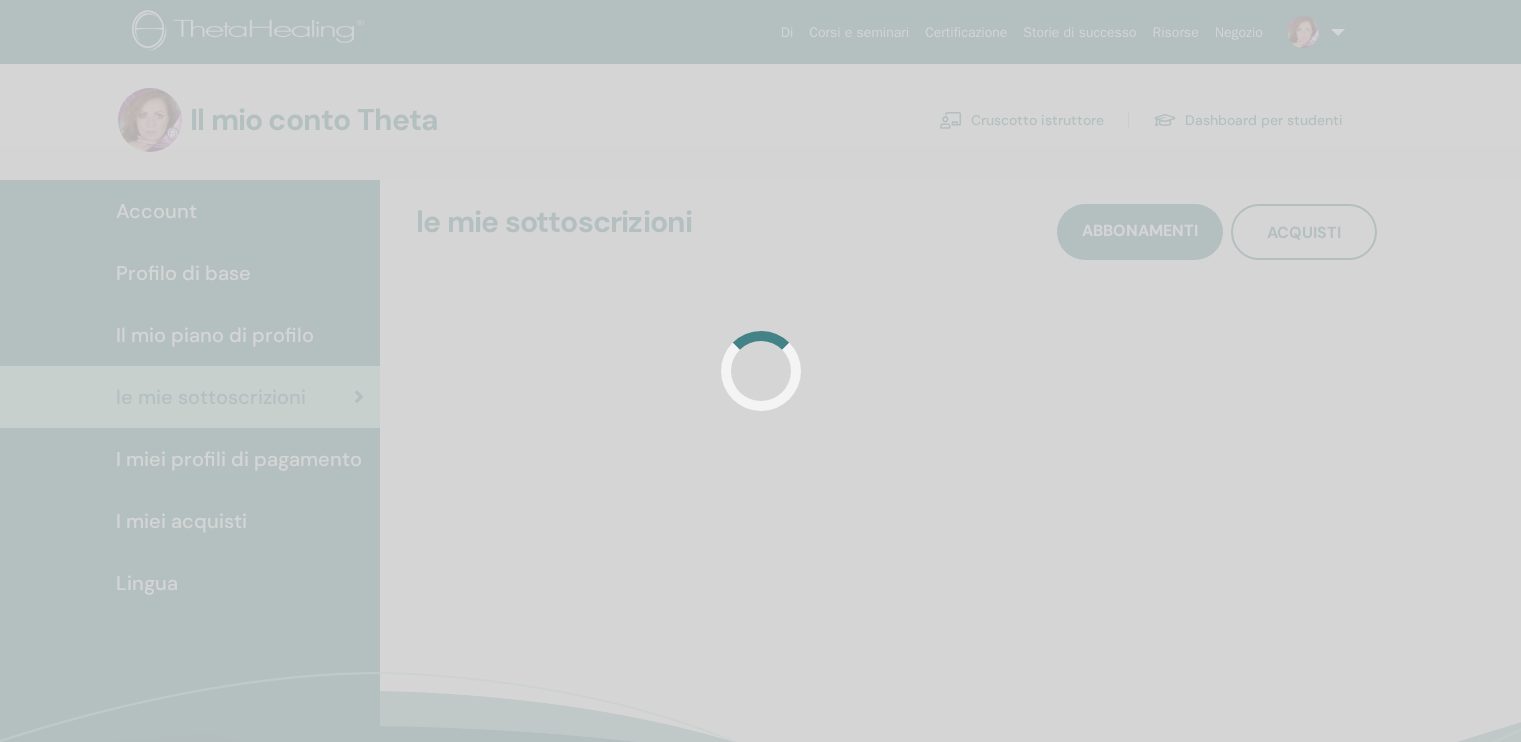 scroll, scrollTop: 0, scrollLeft: 0, axis: both 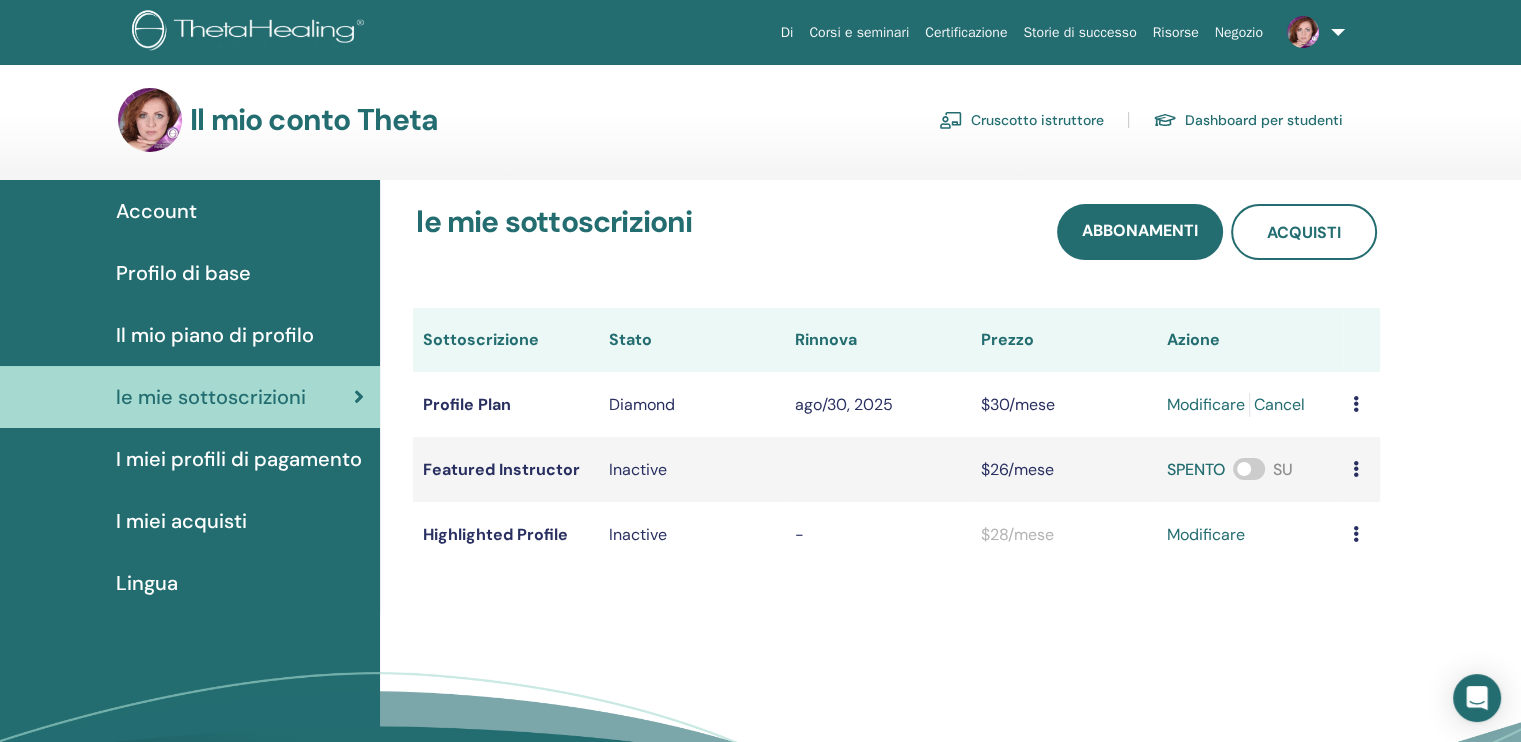 click on "Il mio piano di profilo" at bounding box center (215, 335) 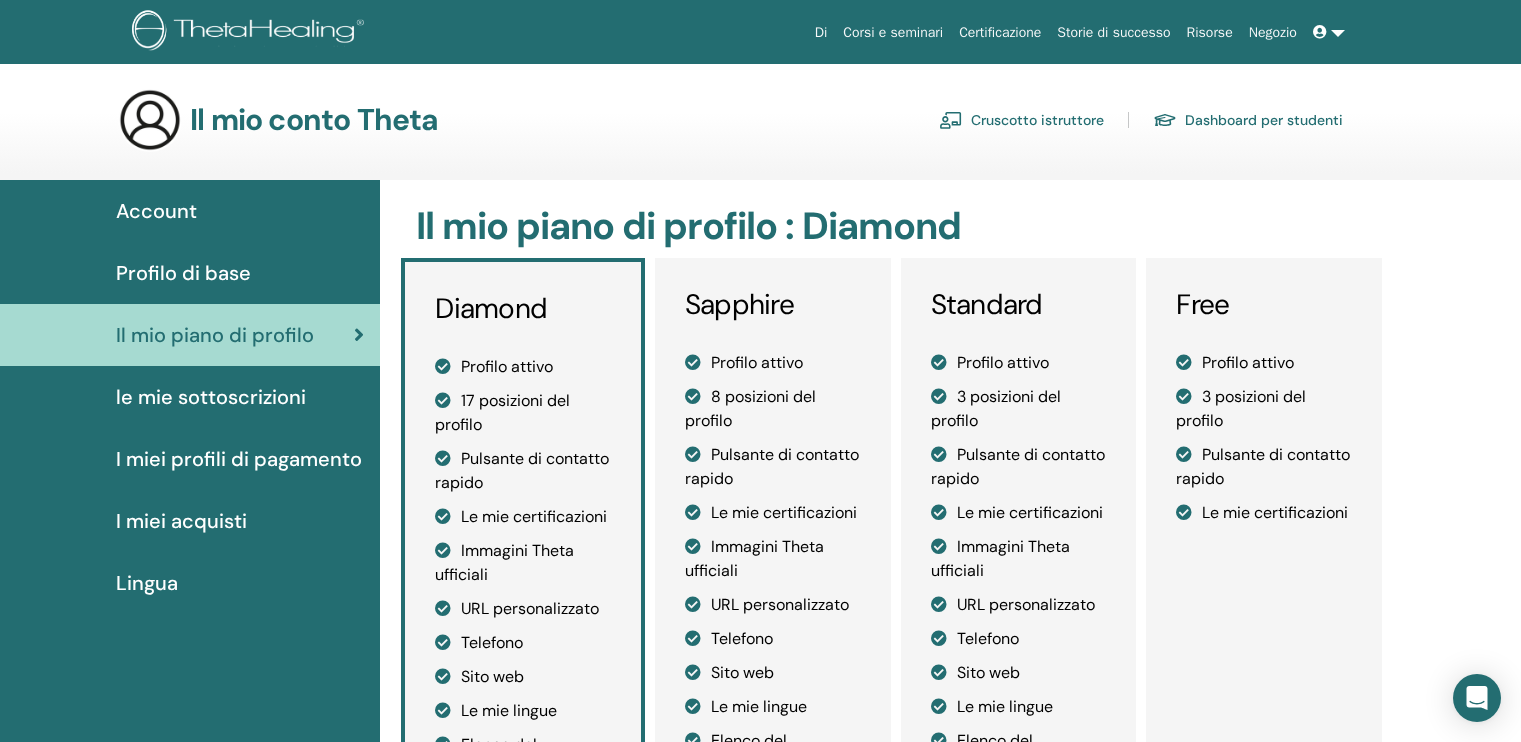 scroll, scrollTop: 0, scrollLeft: 0, axis: both 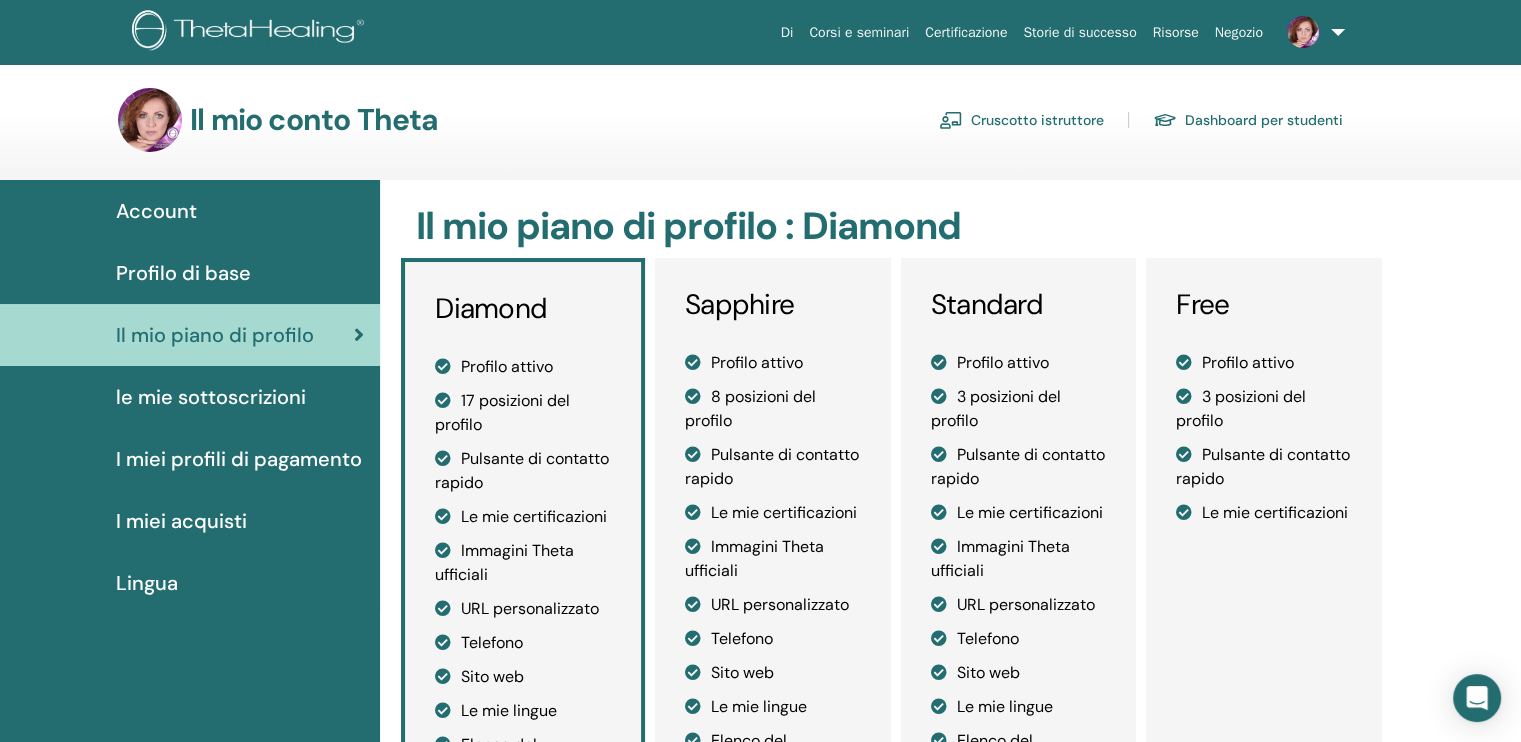 click on "le mie sottoscrizioni" at bounding box center [211, 397] 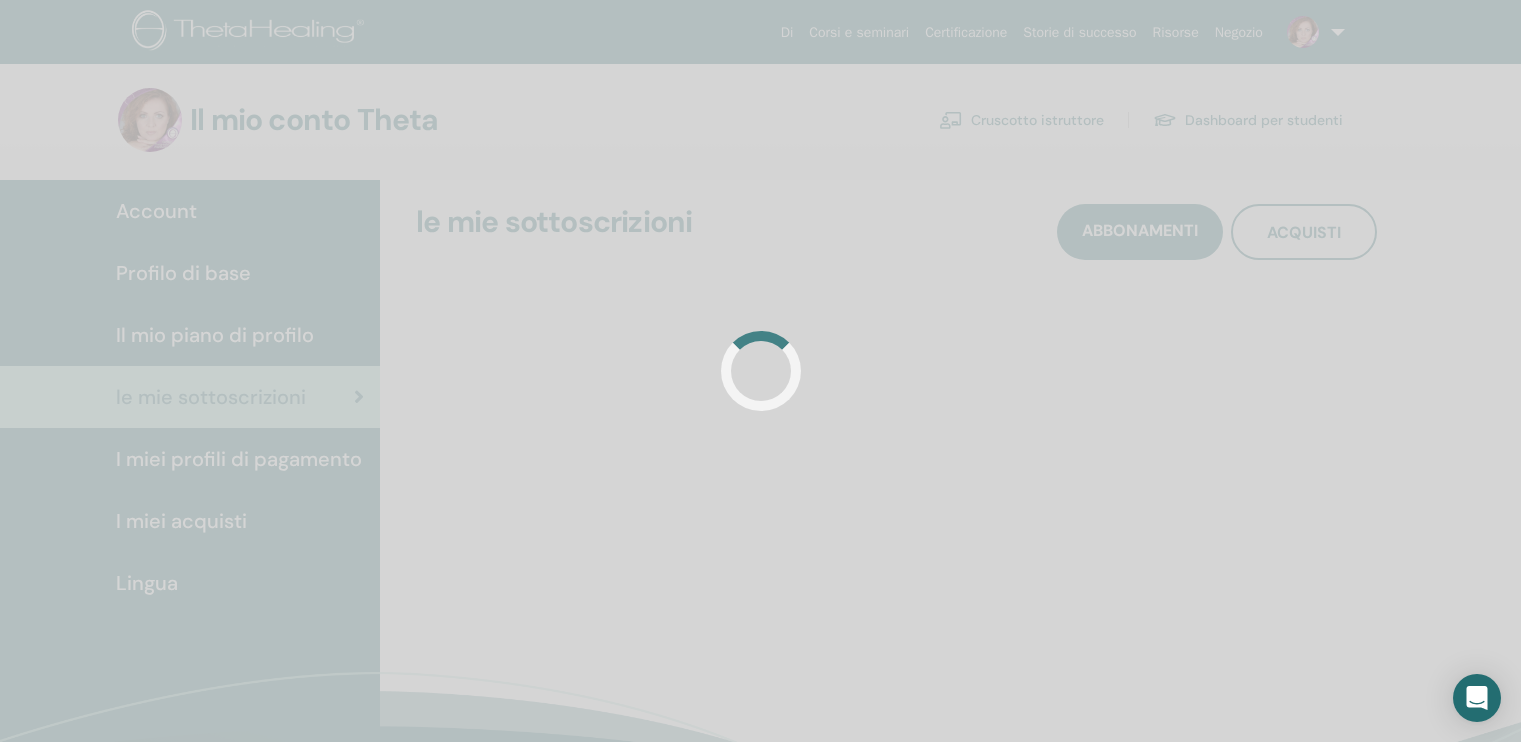 scroll, scrollTop: 0, scrollLeft: 0, axis: both 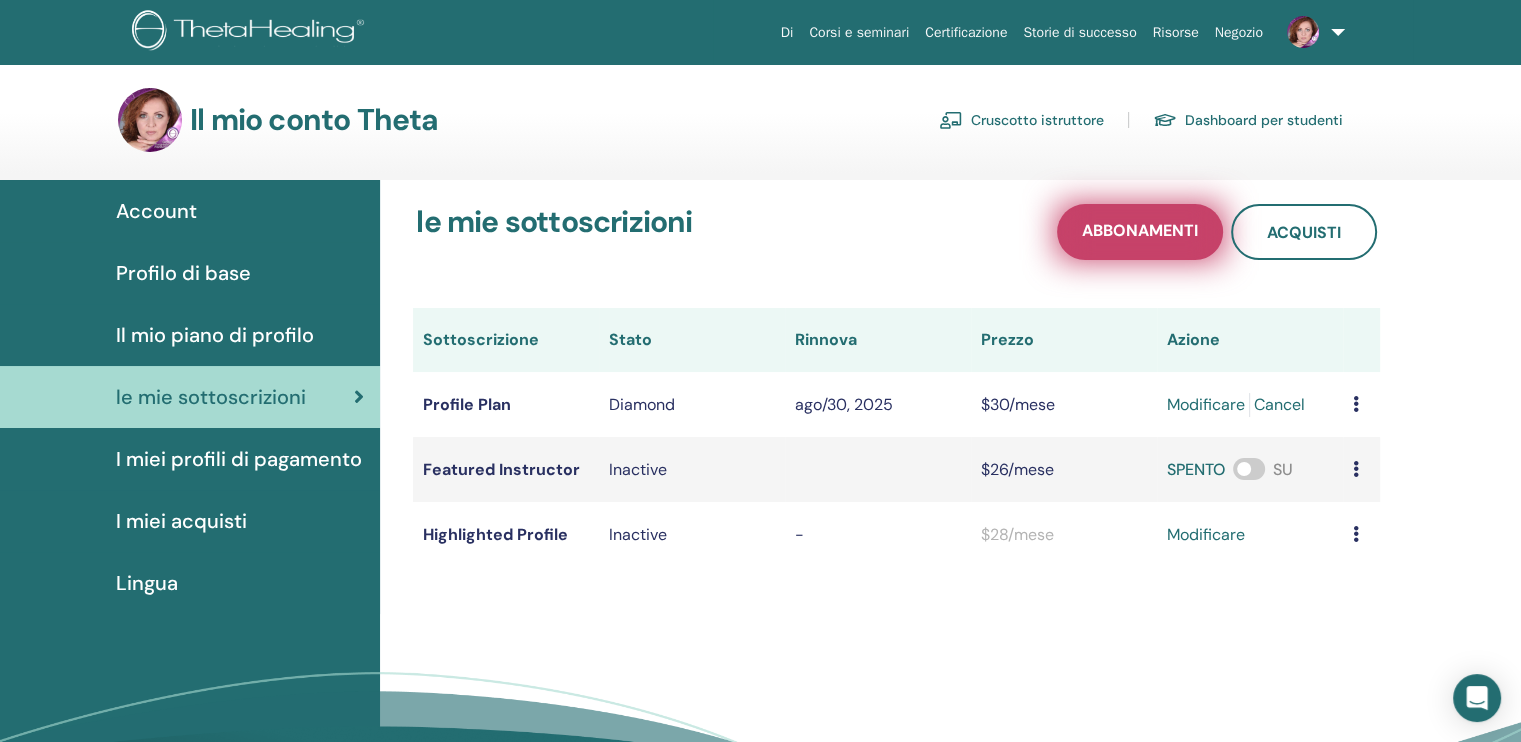 click on "Abbonamenti" at bounding box center [1140, 232] 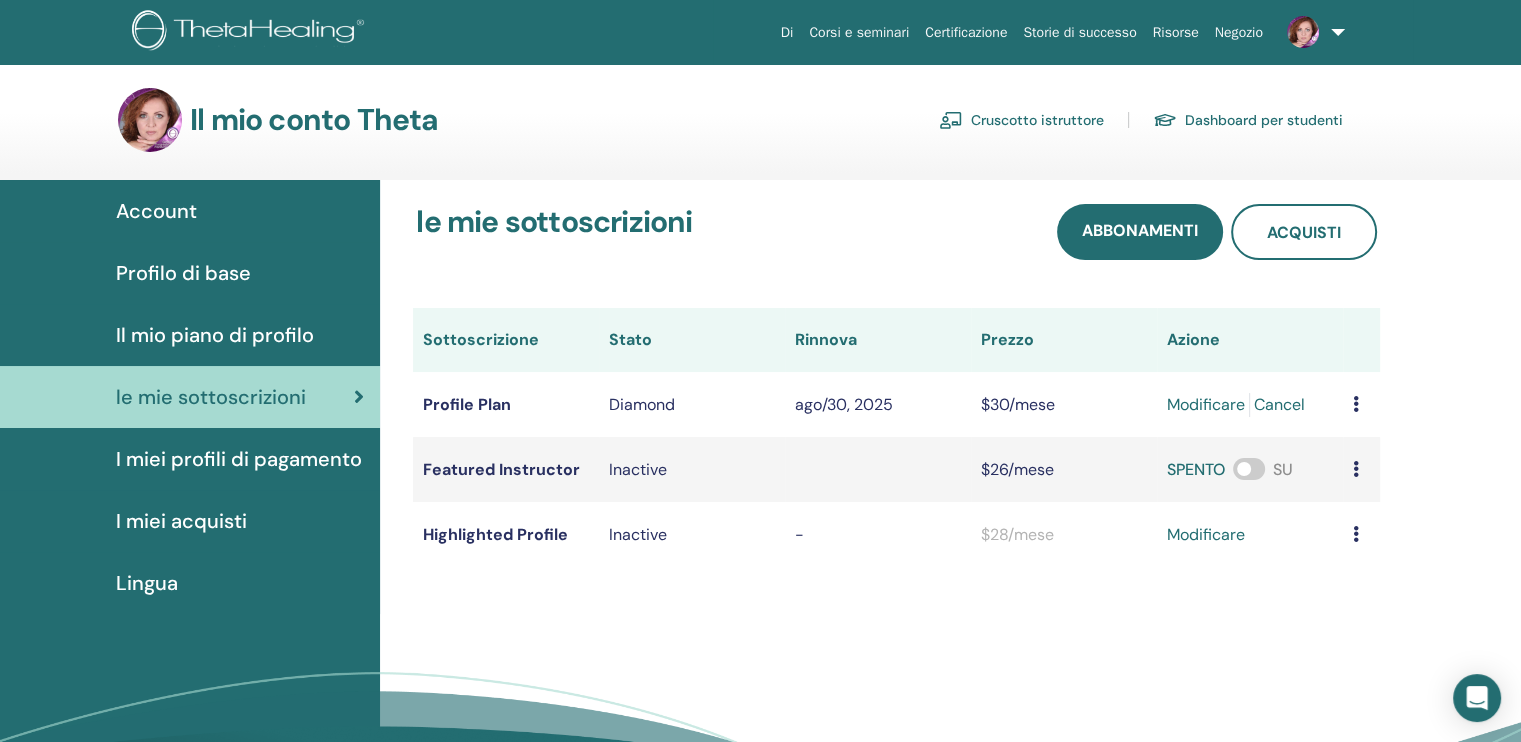 click on "Featured Instructor" at bounding box center (506, 469) 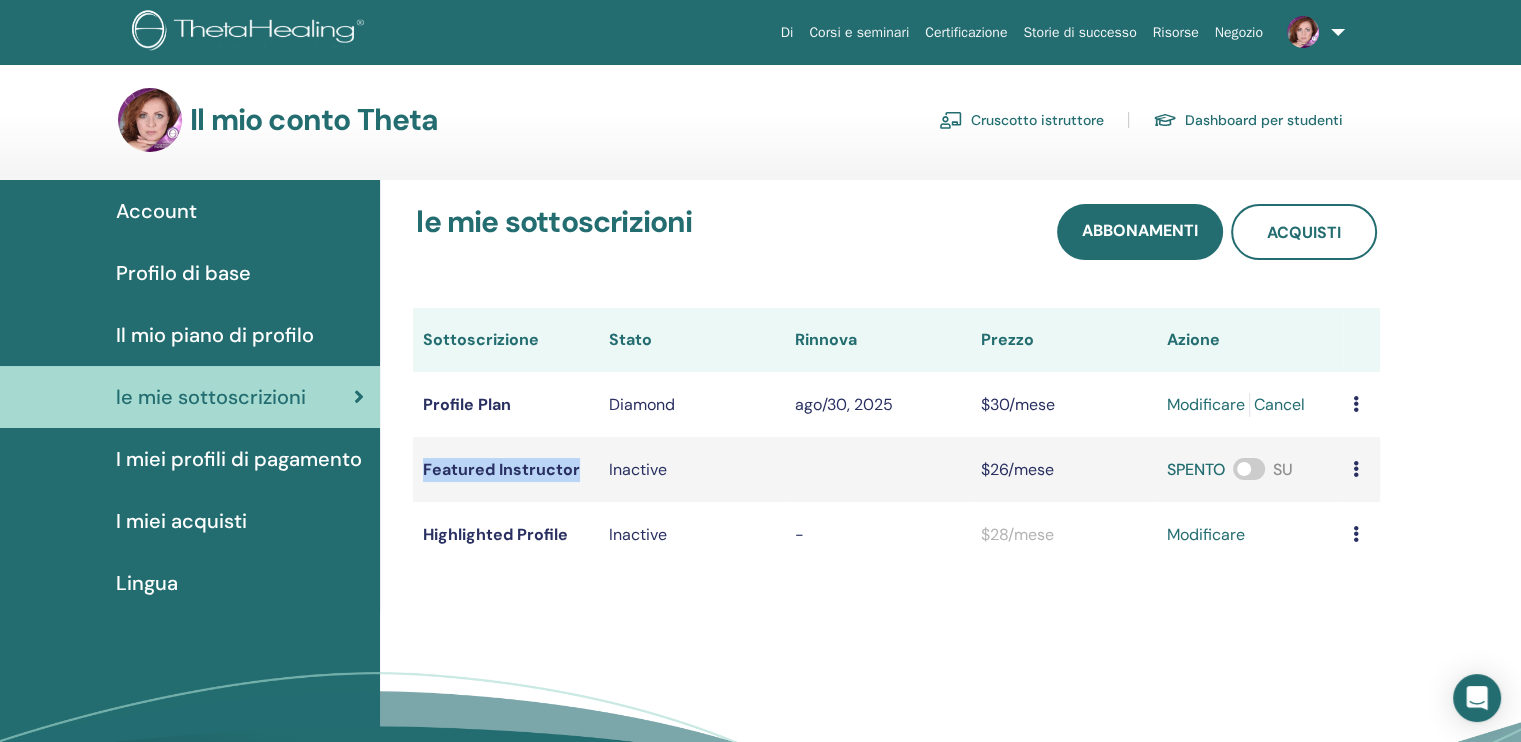 drag, startPoint x: 424, startPoint y: 468, endPoint x: 574, endPoint y: 477, distance: 150.26976 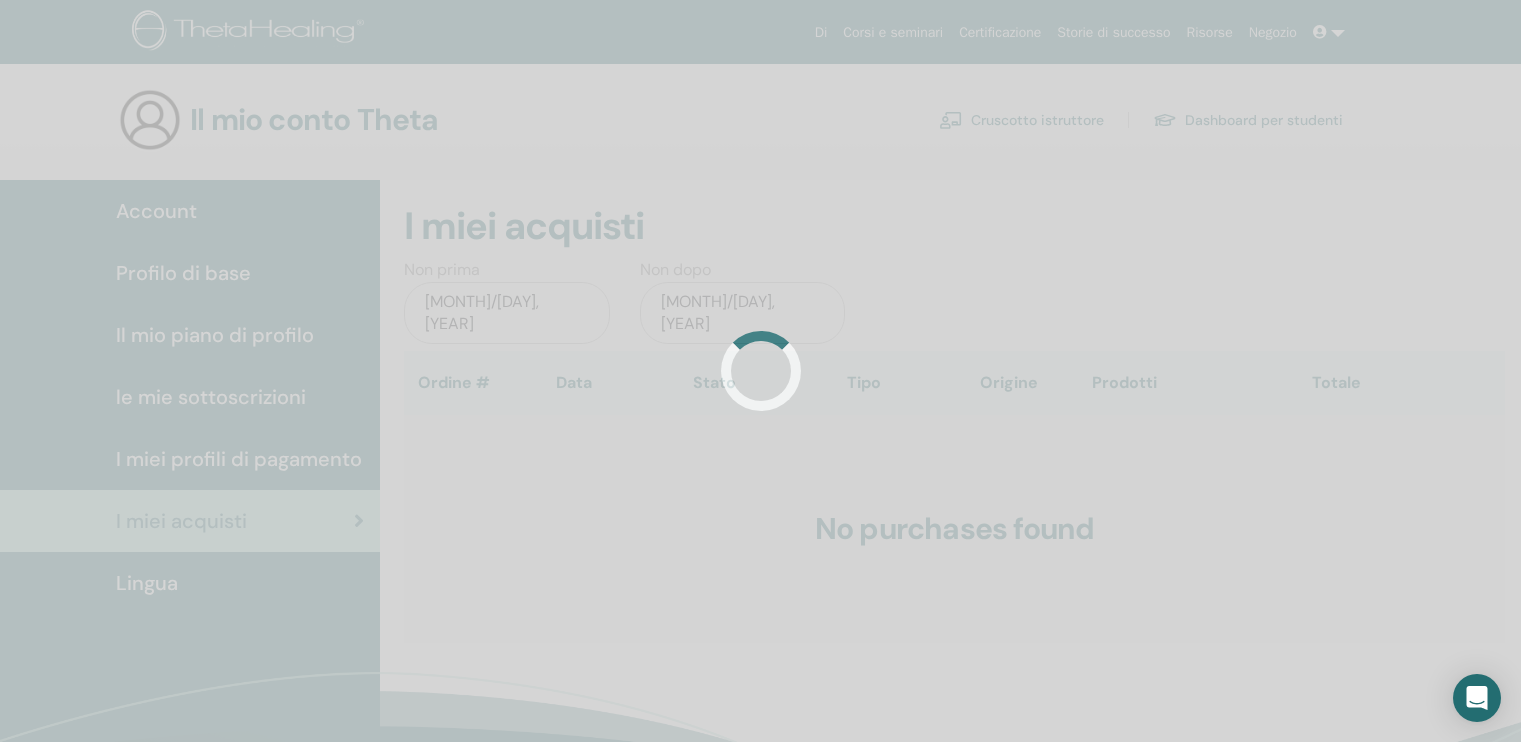 scroll, scrollTop: 0, scrollLeft: 0, axis: both 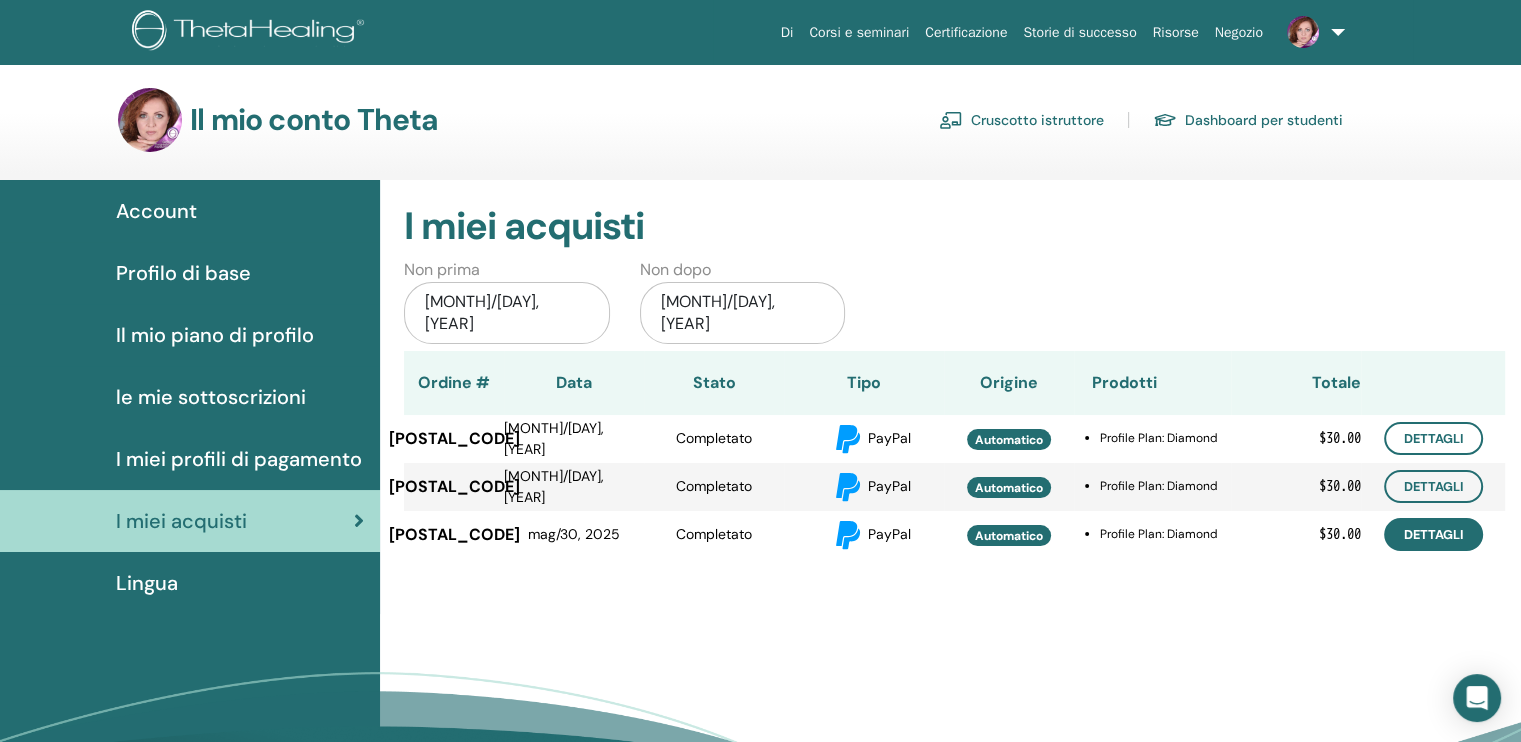 click on "Dettagli" at bounding box center [1433, 534] 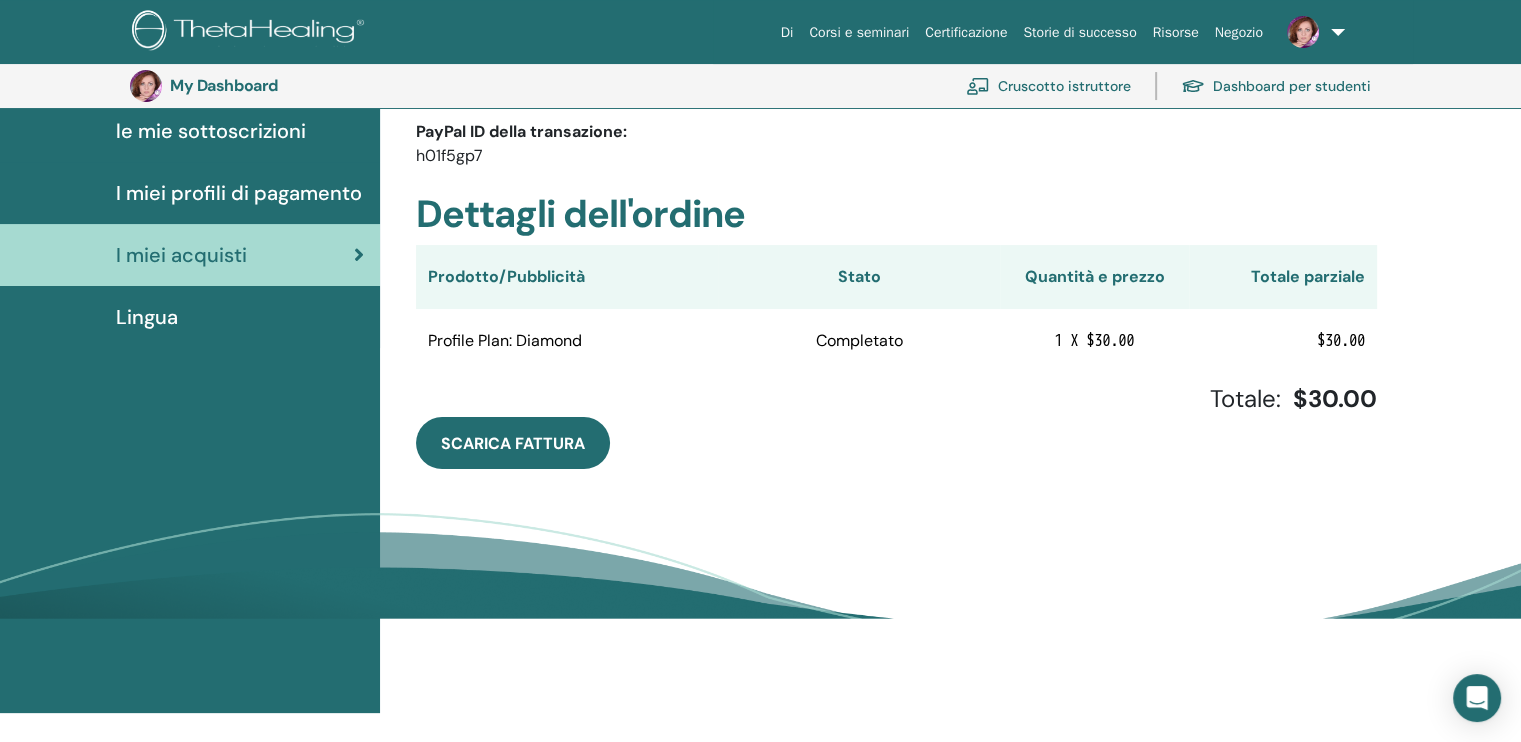 scroll, scrollTop: 344, scrollLeft: 0, axis: vertical 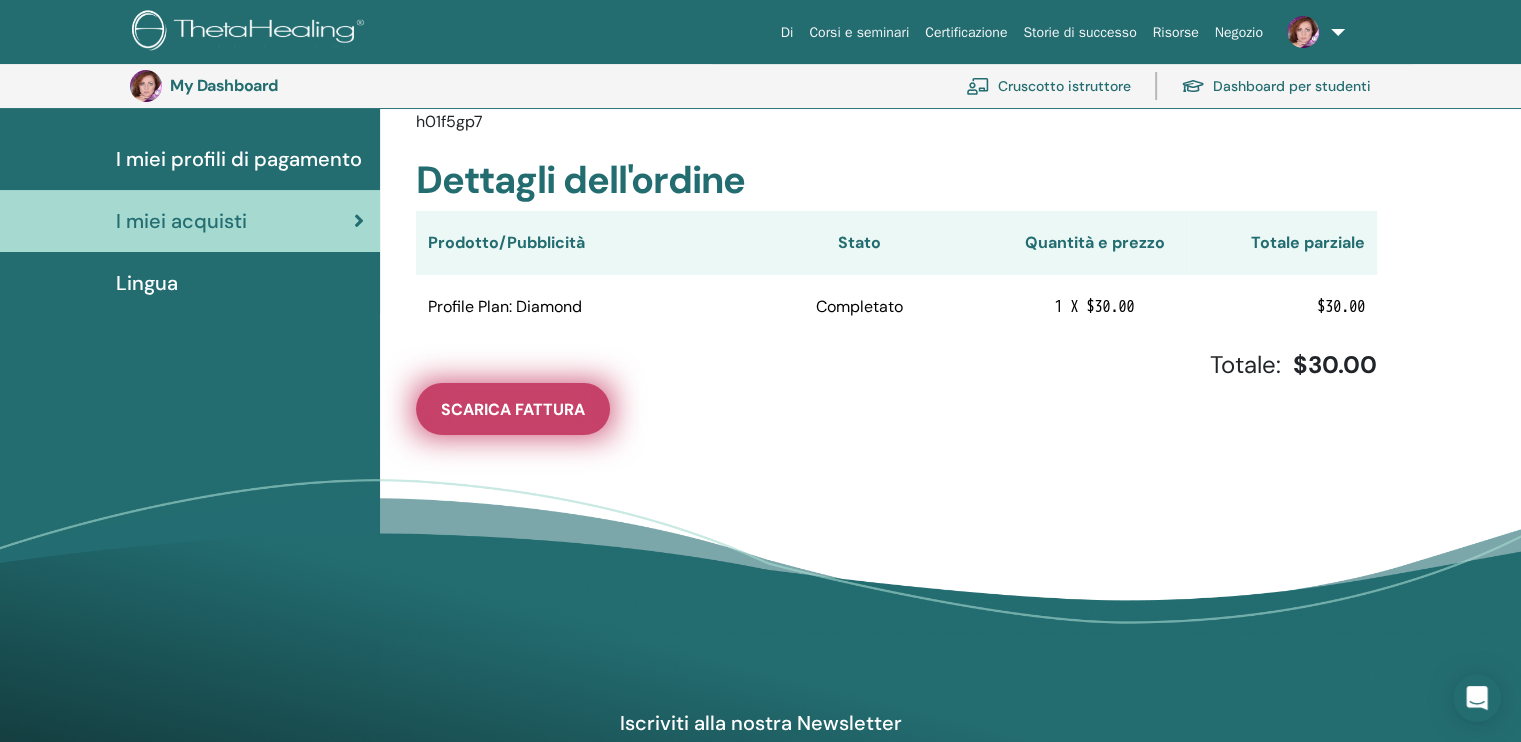 click on "Scarica Fattura" at bounding box center (513, 409) 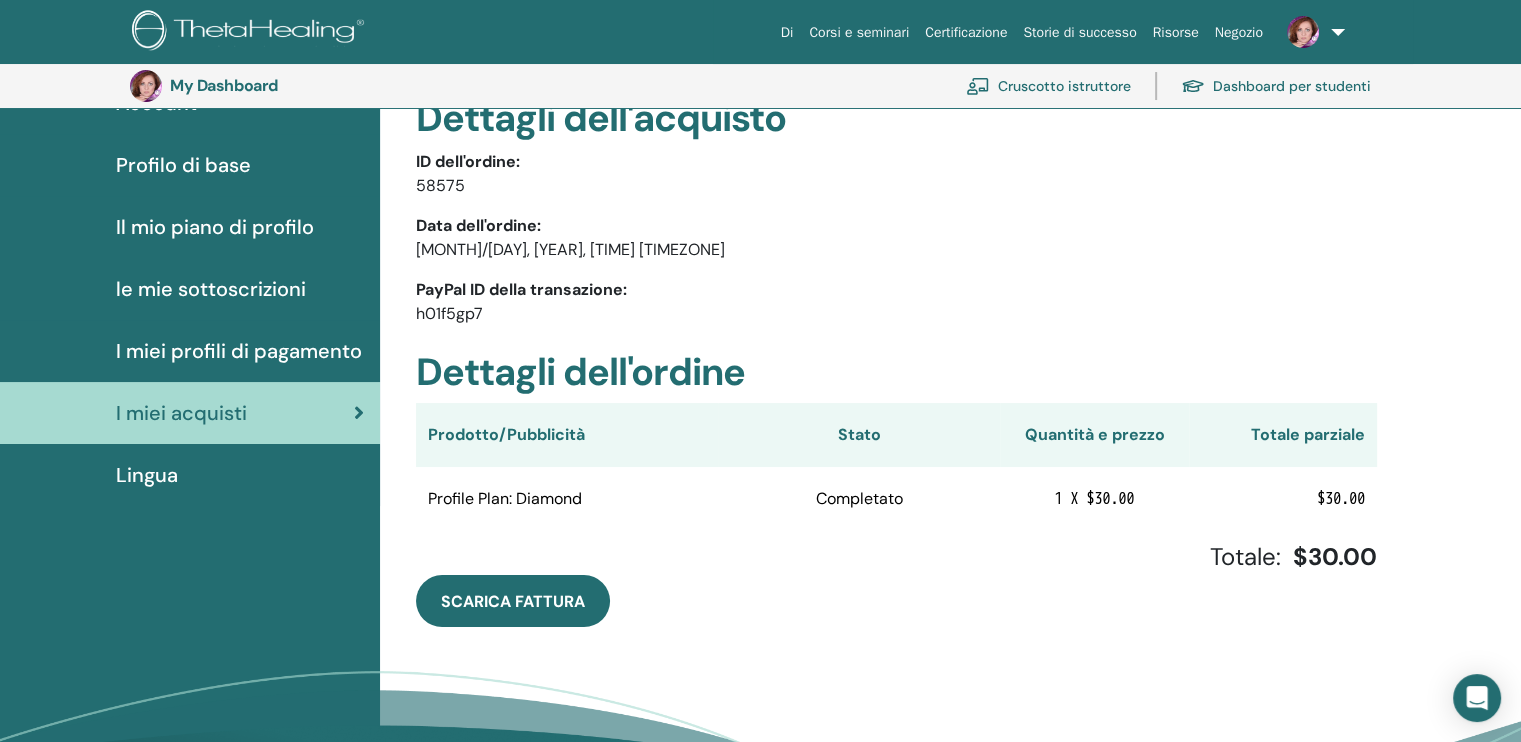 scroll, scrollTop: 144, scrollLeft: 0, axis: vertical 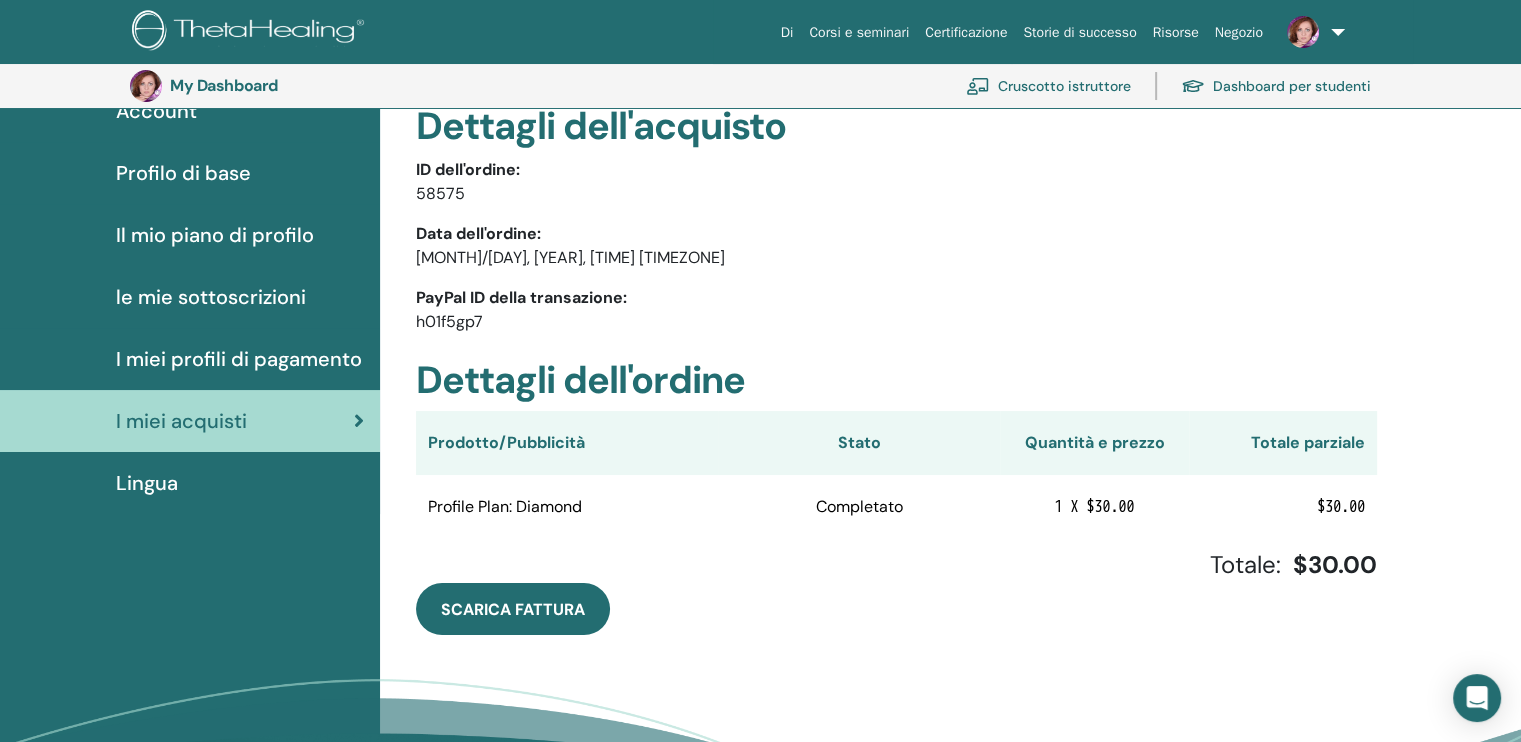 click on "I miei acquisti" at bounding box center (181, 421) 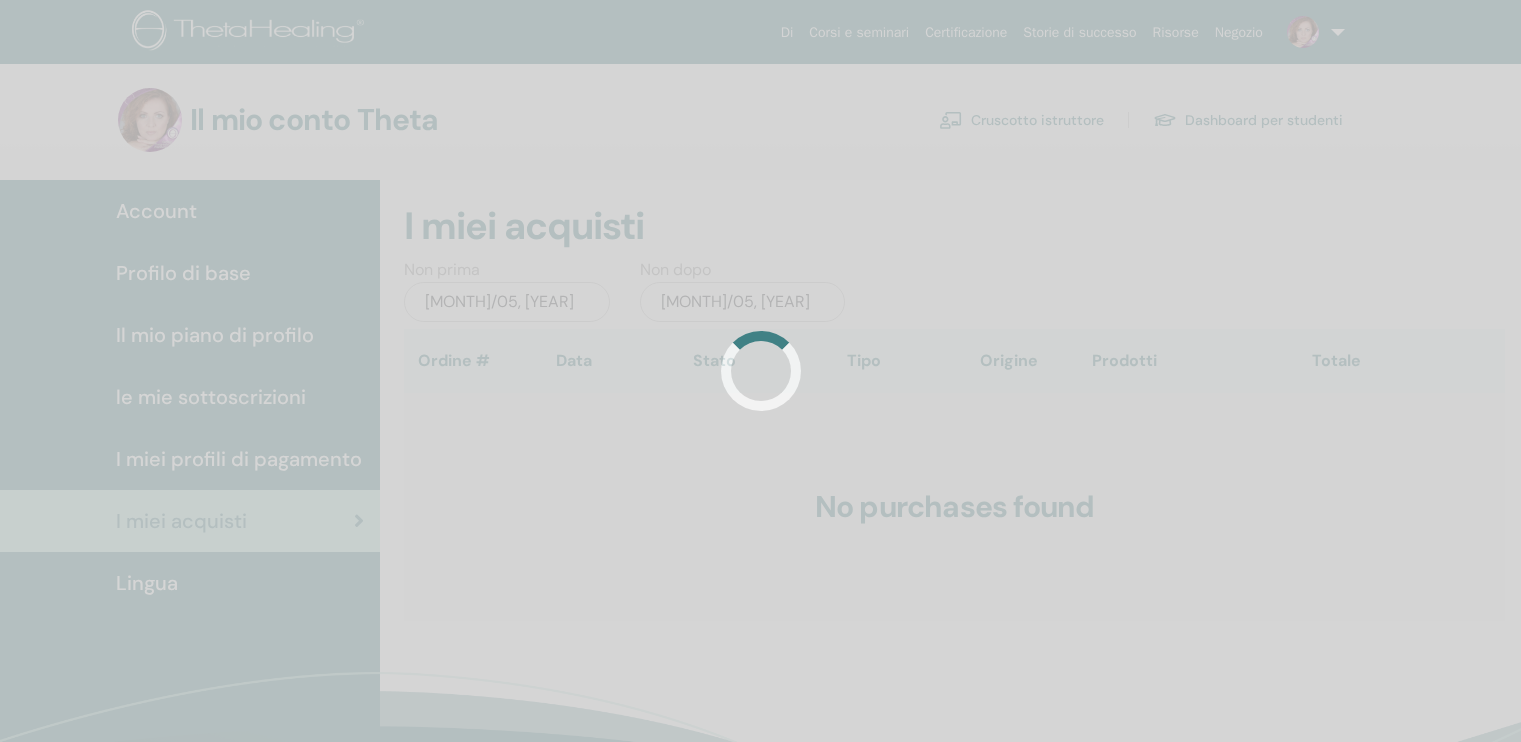 scroll, scrollTop: 0, scrollLeft: 0, axis: both 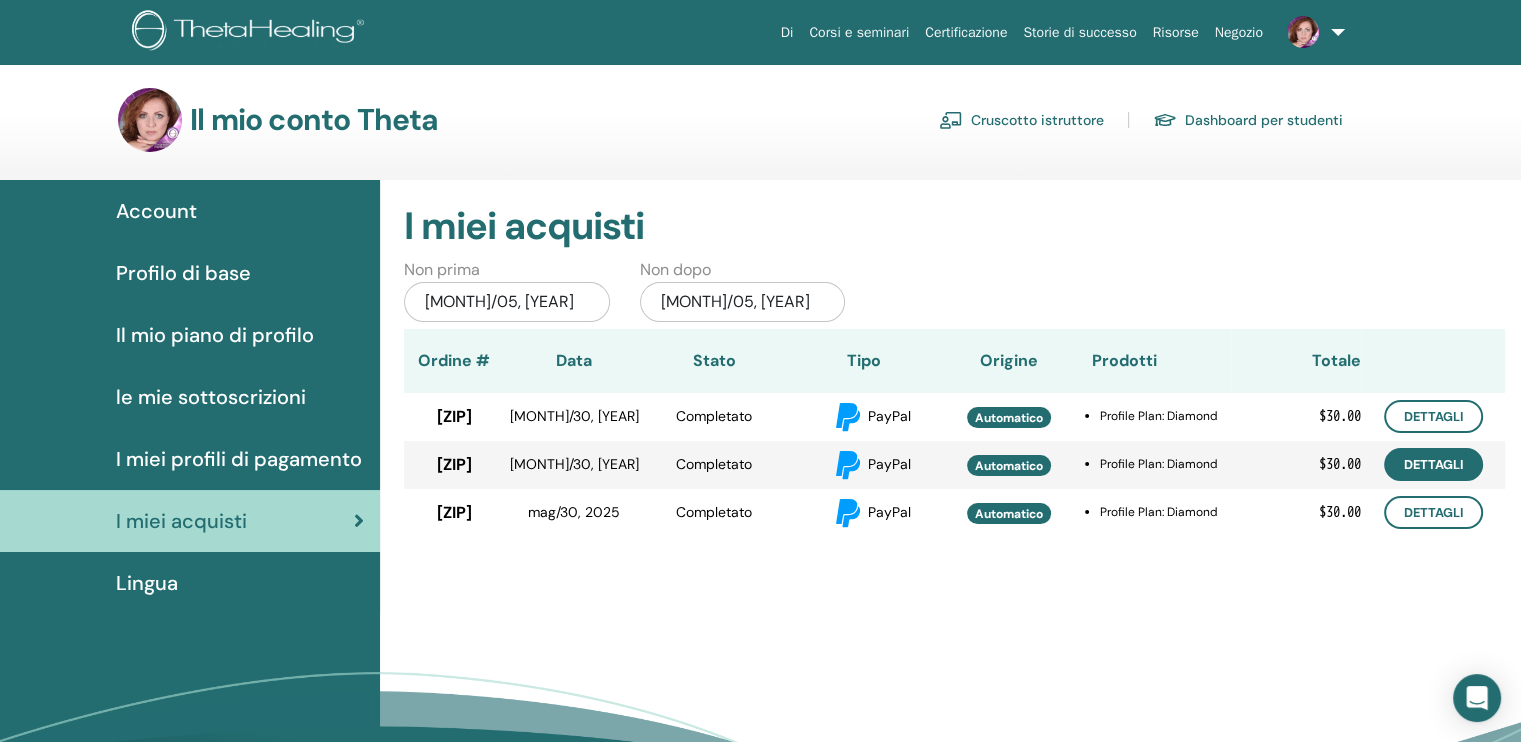 click on "Dettagli" at bounding box center [1433, 464] 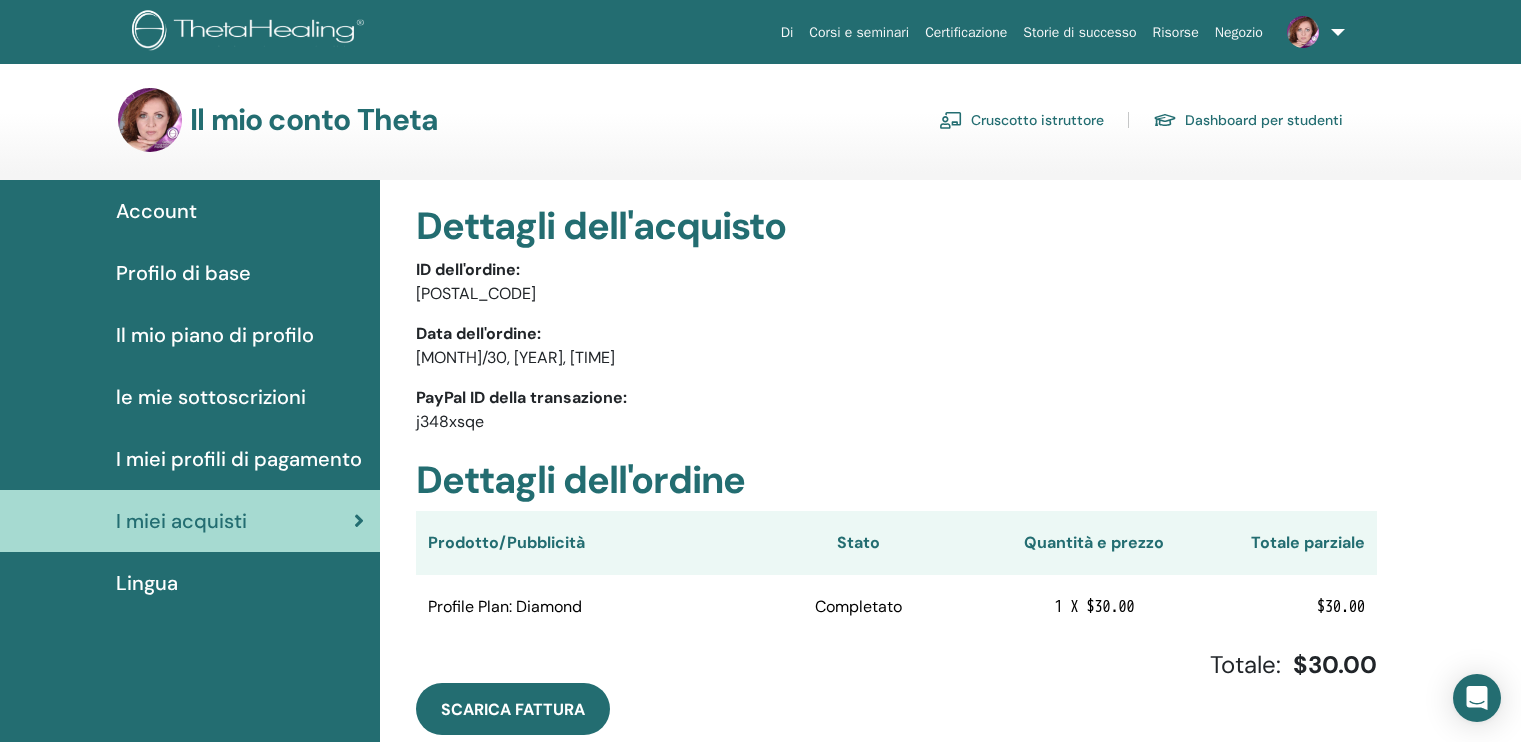 scroll, scrollTop: 0, scrollLeft: 0, axis: both 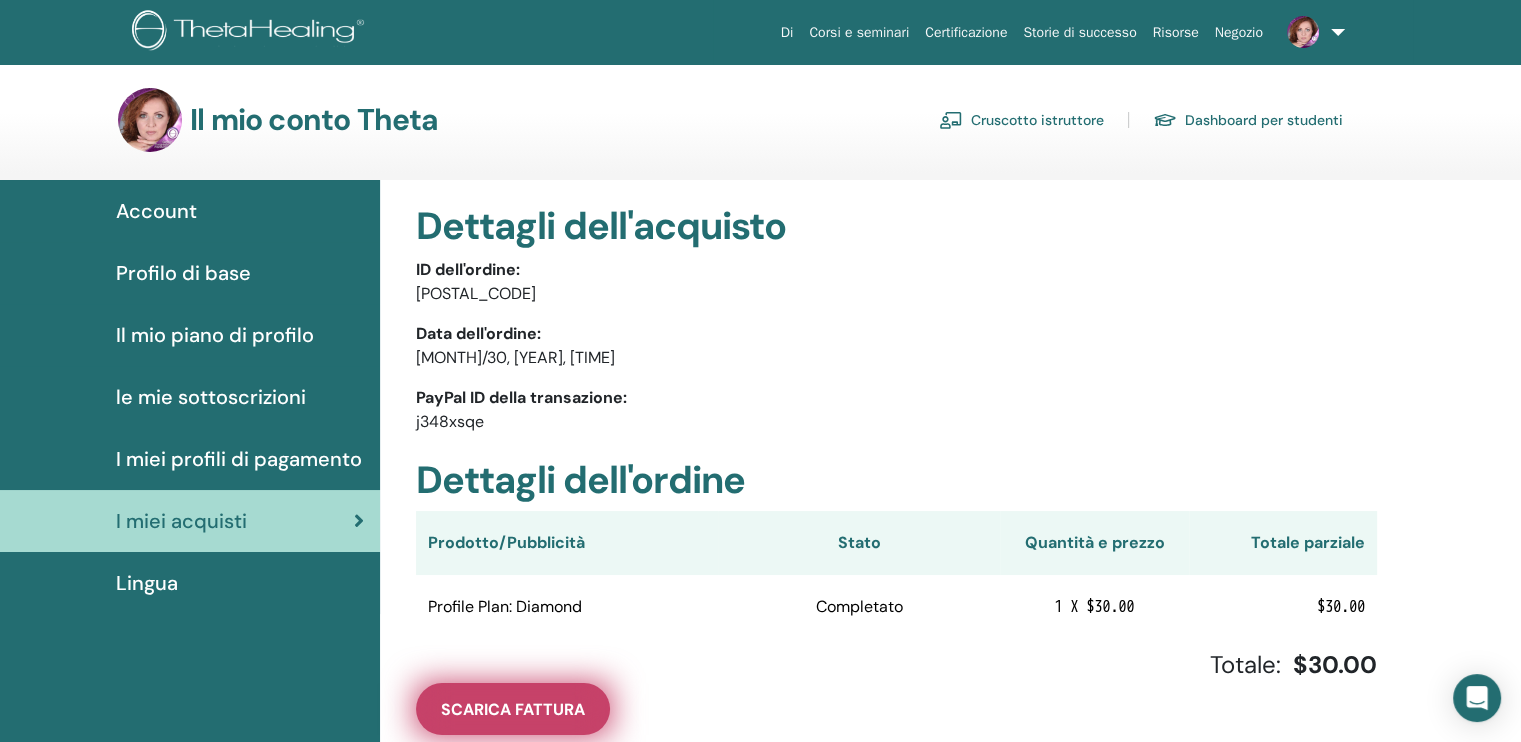 click on "Scarica Fattura" at bounding box center [513, 709] 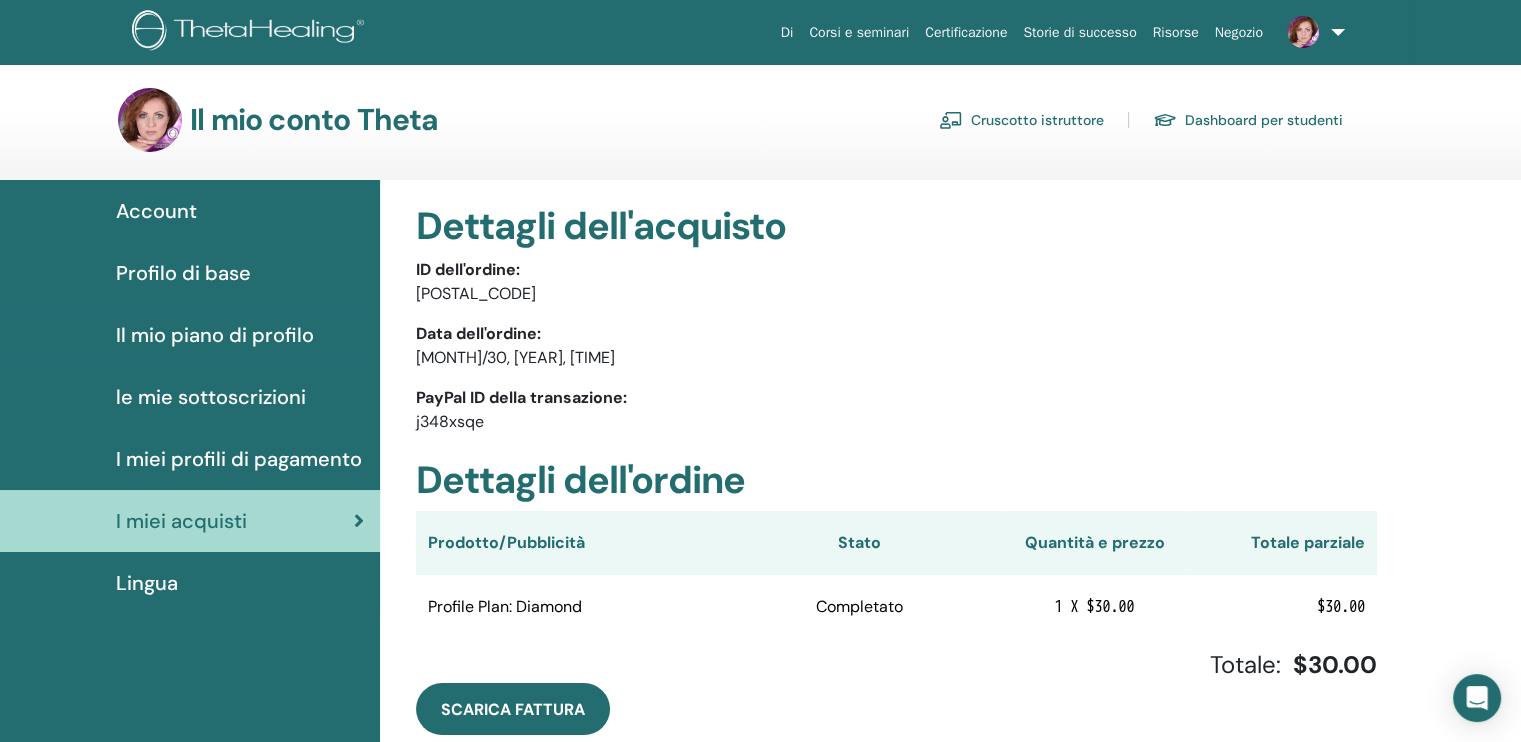 click on "I miei acquisti" at bounding box center [181, 521] 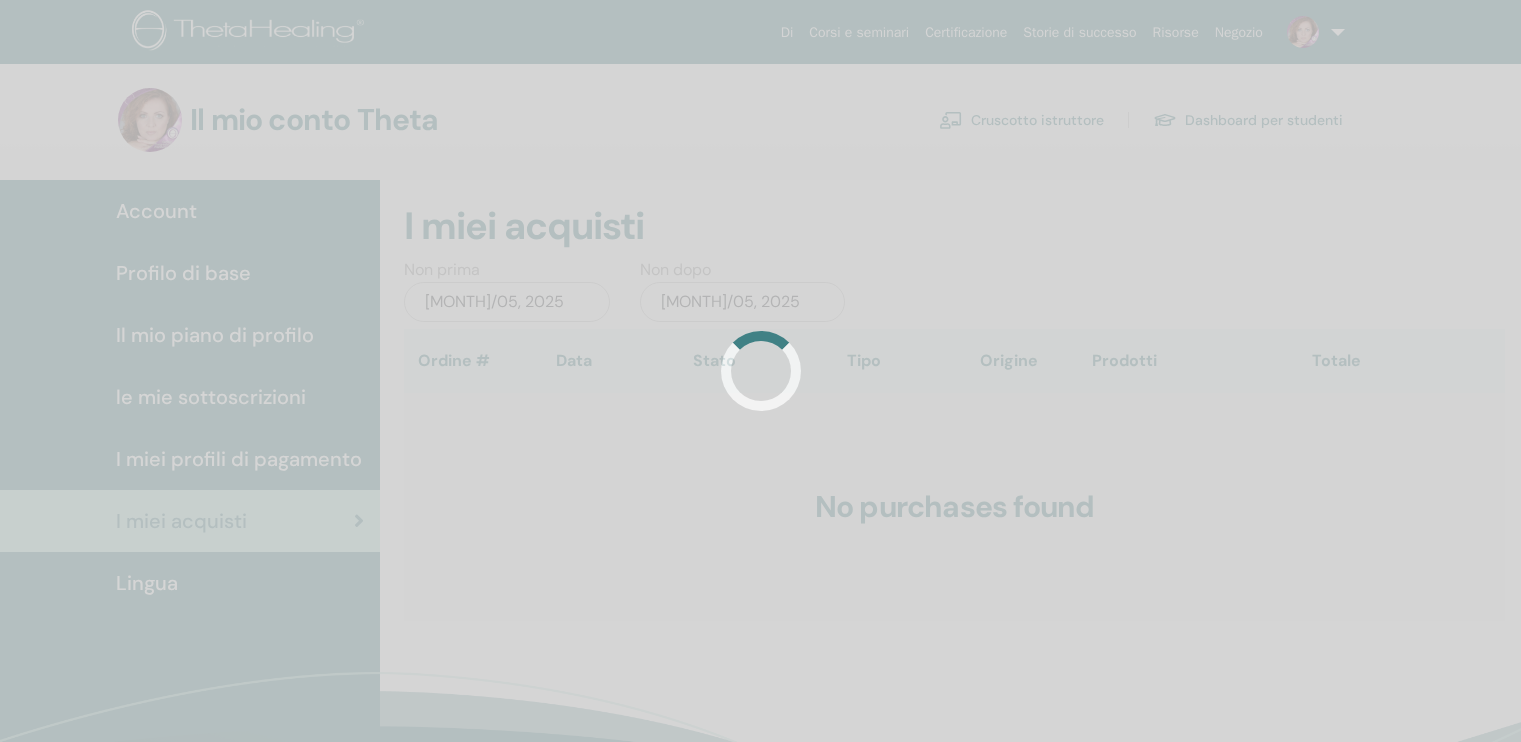 scroll, scrollTop: 0, scrollLeft: 0, axis: both 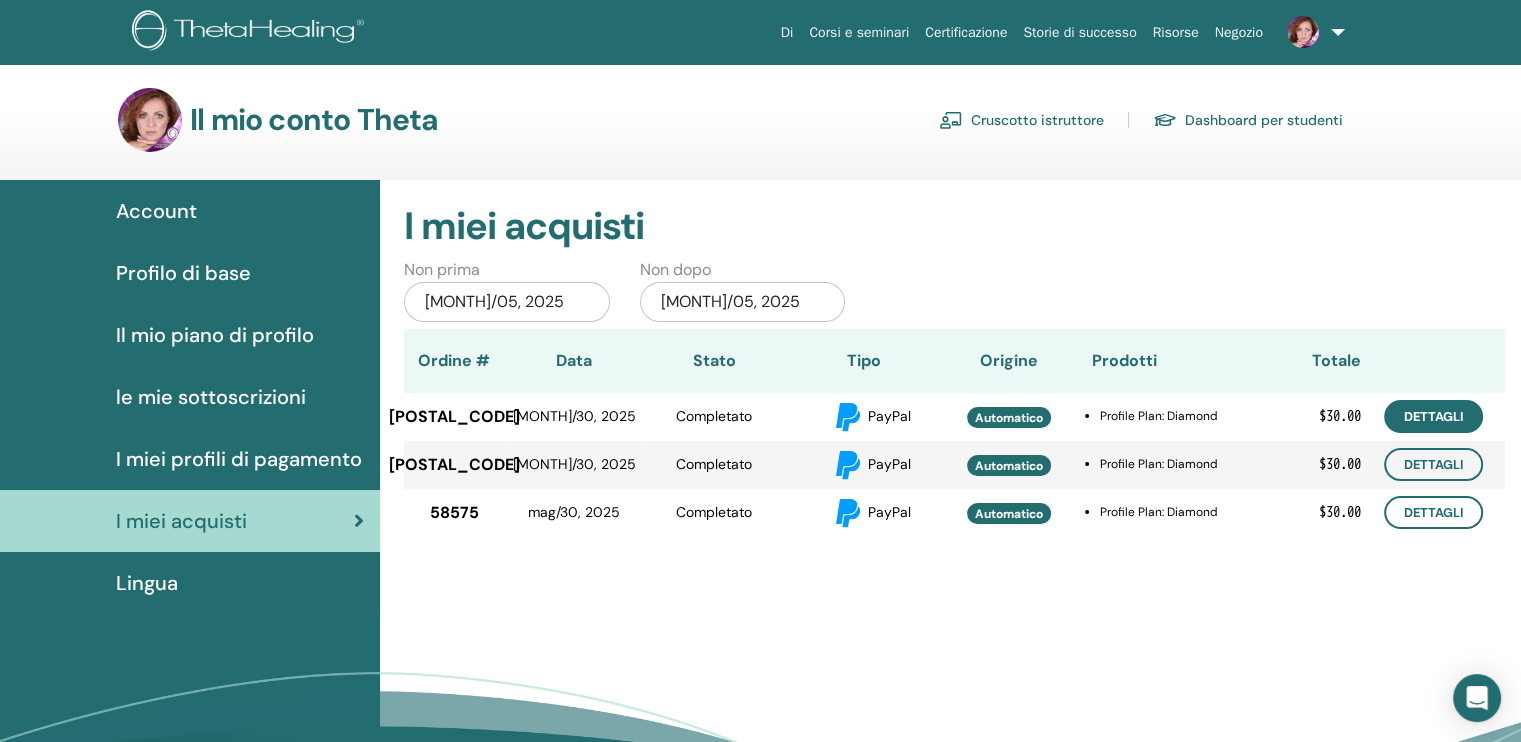 click on "Dettagli" at bounding box center [1433, 416] 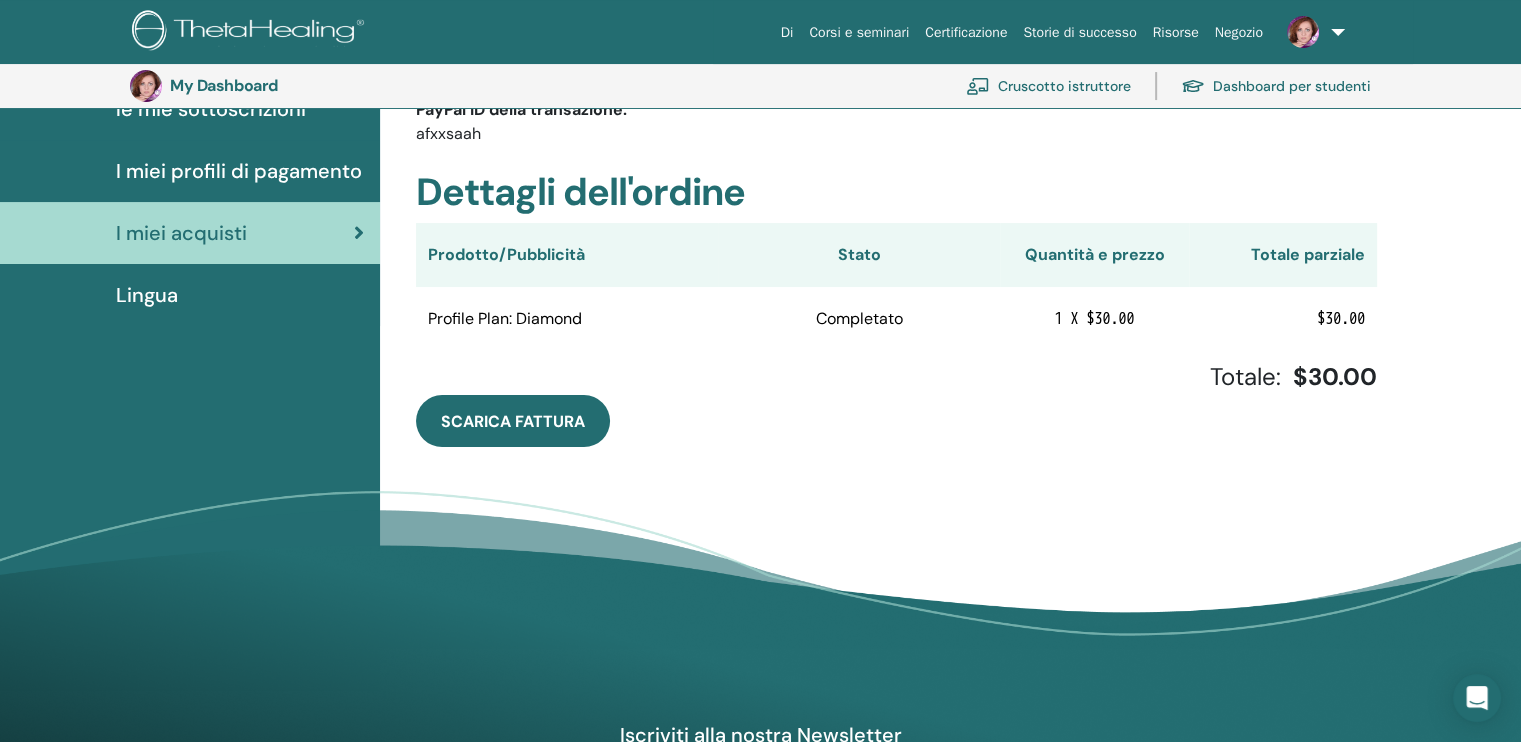 scroll, scrollTop: 344, scrollLeft: 0, axis: vertical 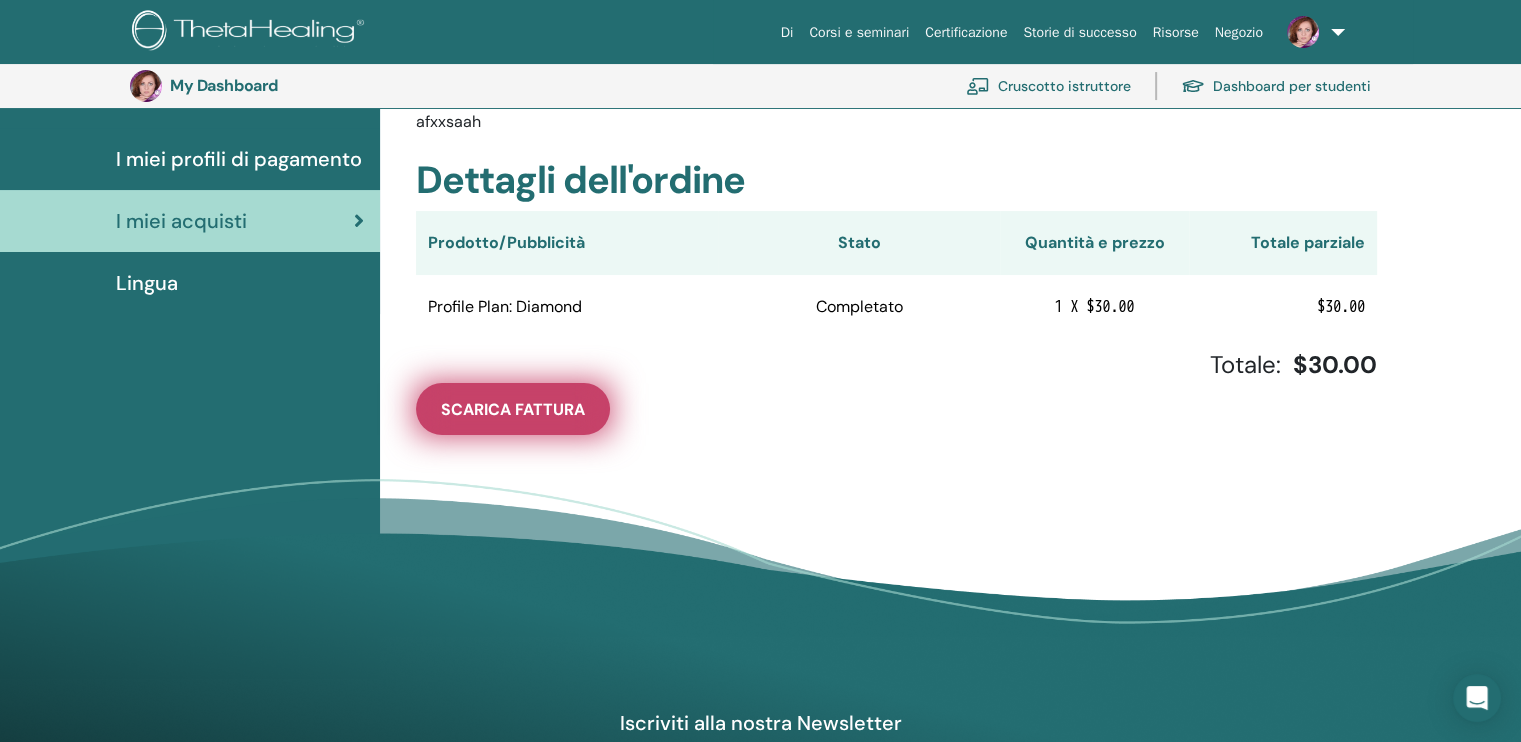 click on "Scarica Fattura" at bounding box center (513, 409) 